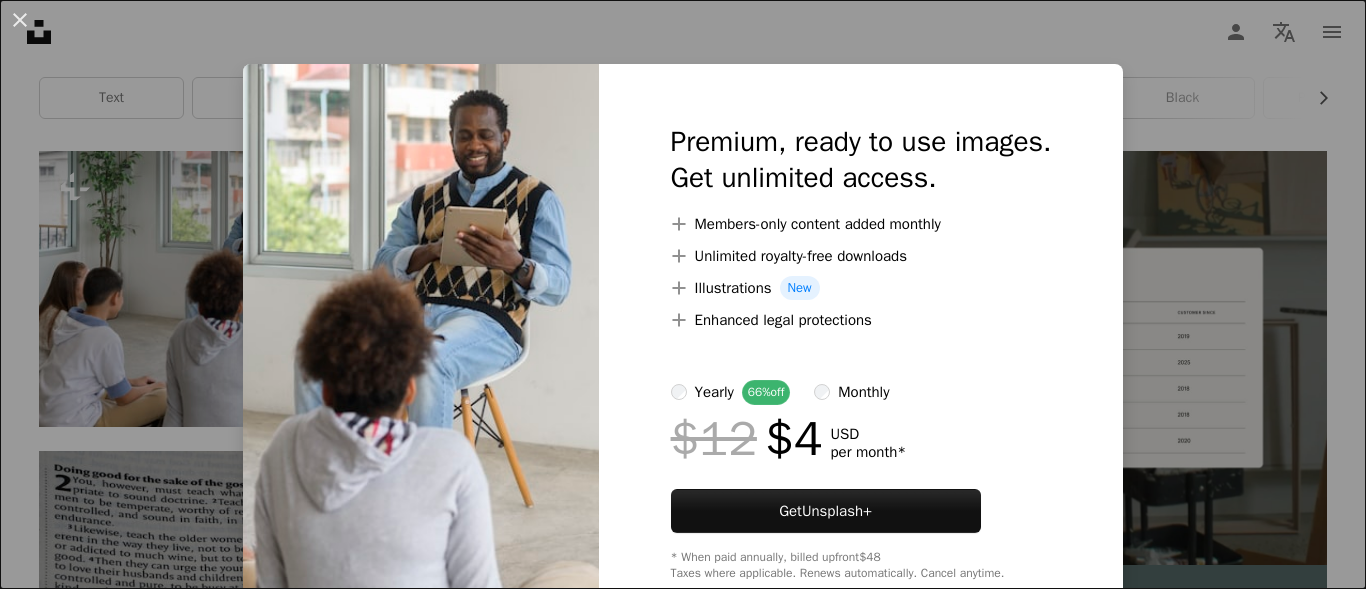 scroll, scrollTop: 400, scrollLeft: 0, axis: vertical 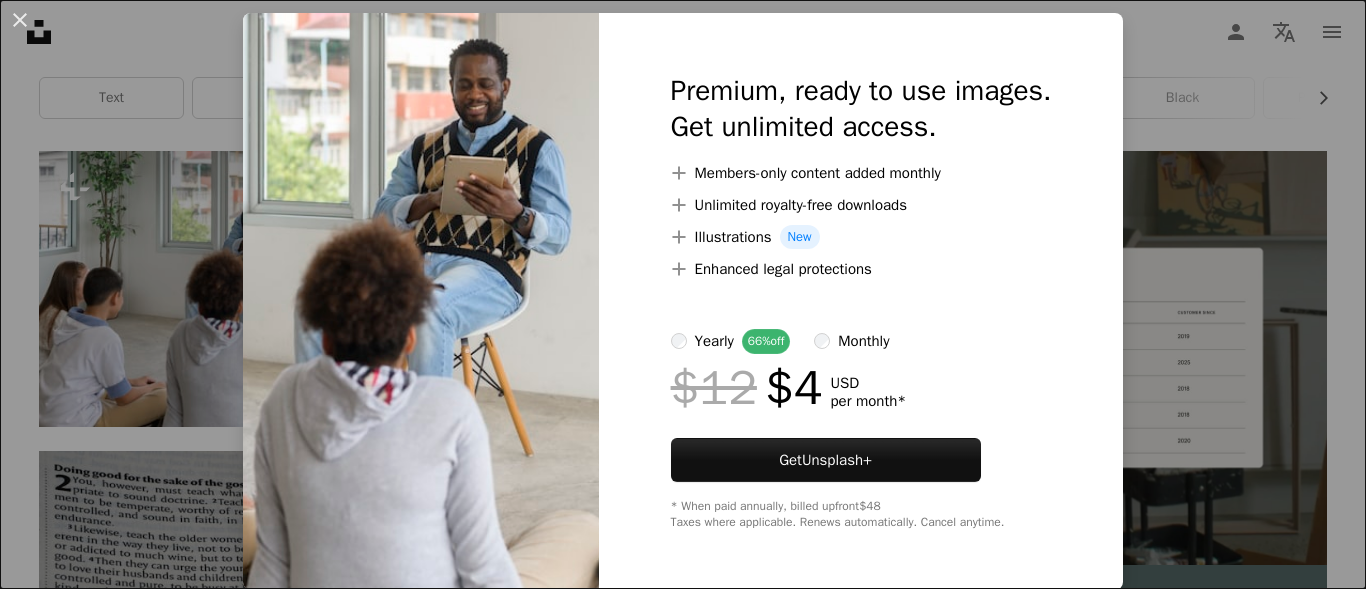 drag, startPoint x: 1200, startPoint y: 113, endPoint x: 1185, endPoint y: 147, distance: 37.161808 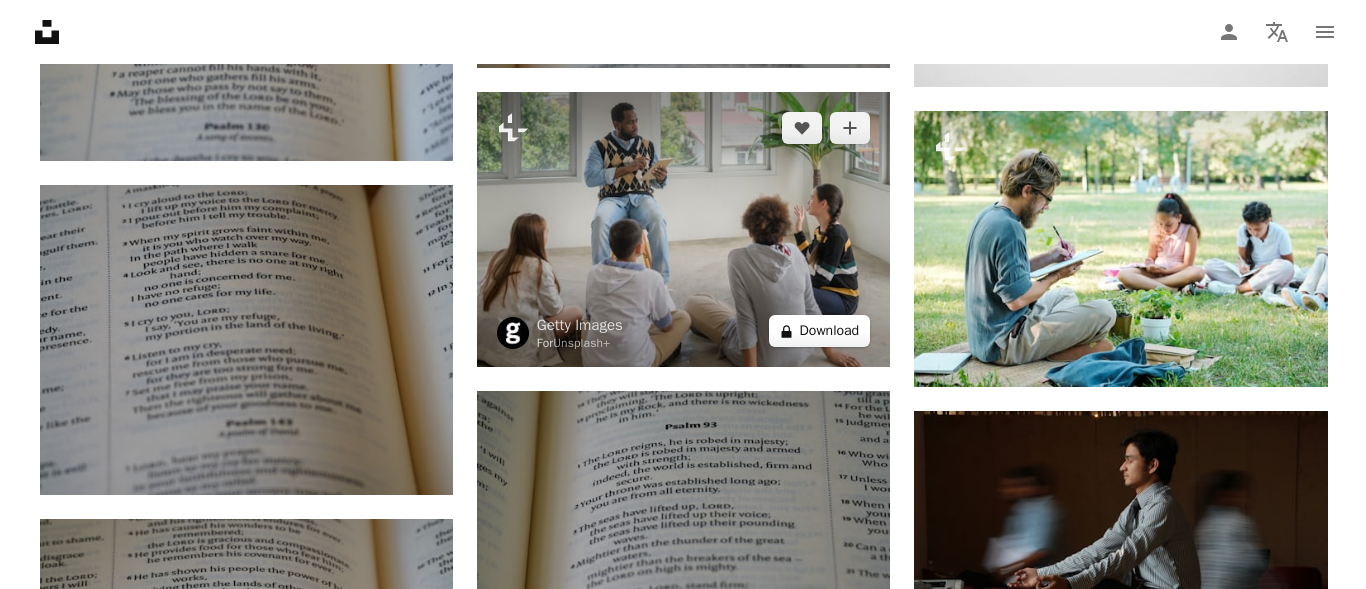 scroll, scrollTop: 1300, scrollLeft: 0, axis: vertical 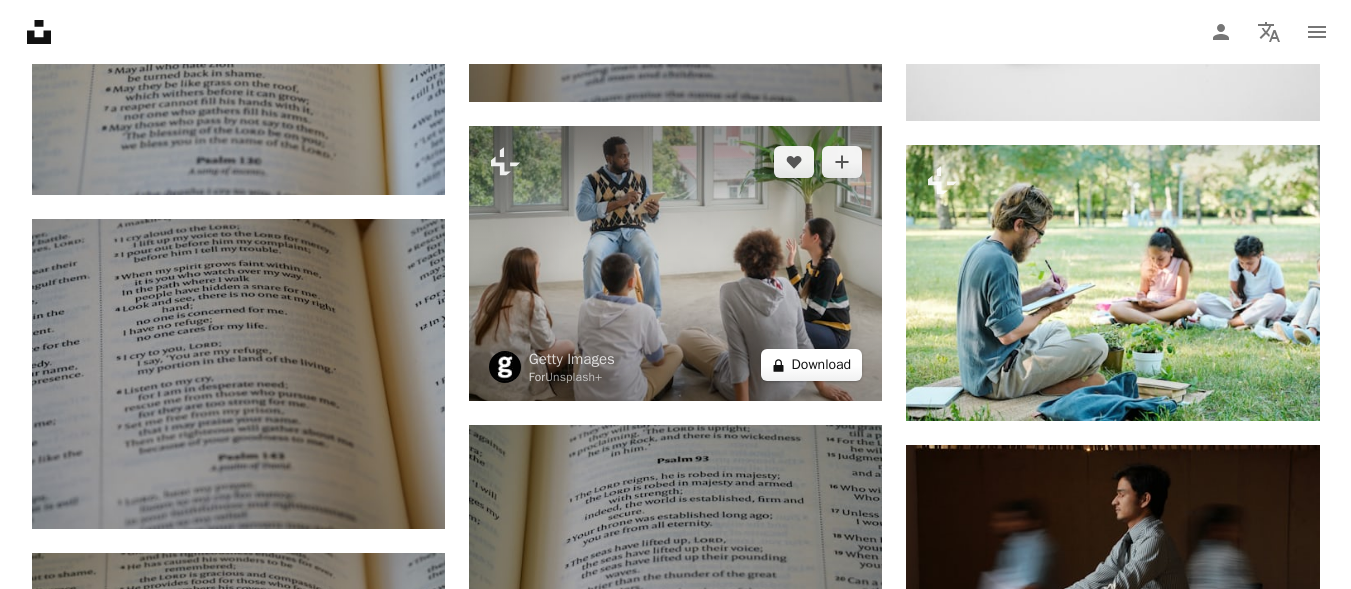 click on "A lock Download" at bounding box center [812, 365] 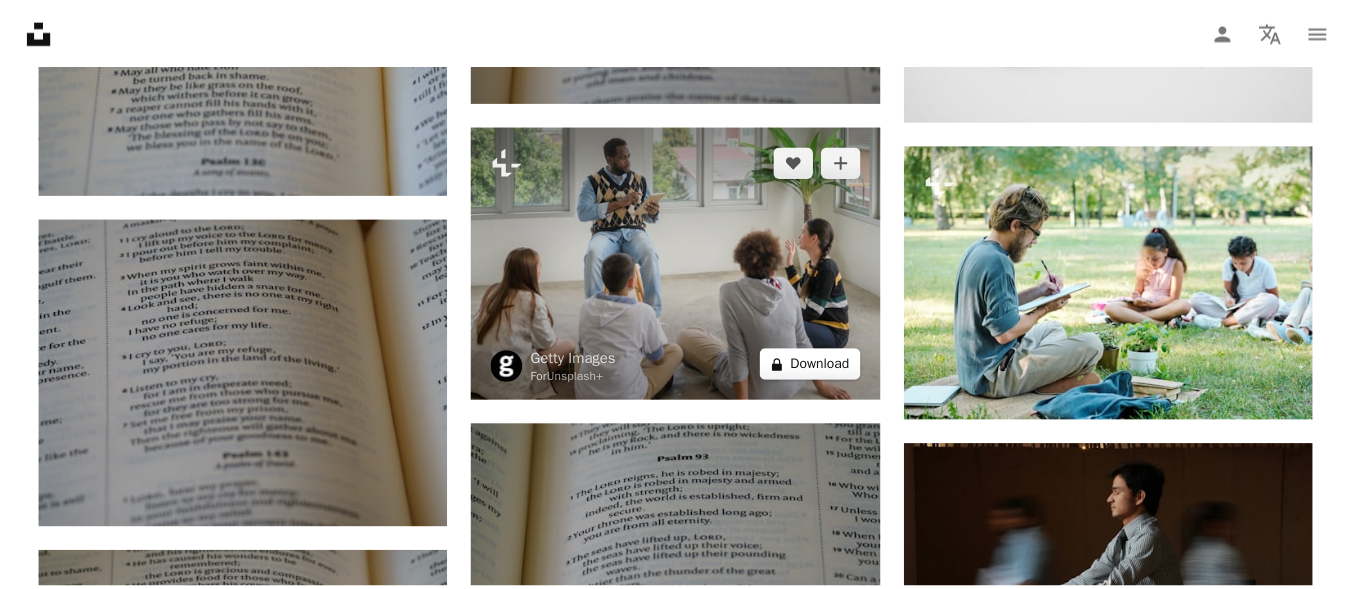 scroll, scrollTop: 51, scrollLeft: 0, axis: vertical 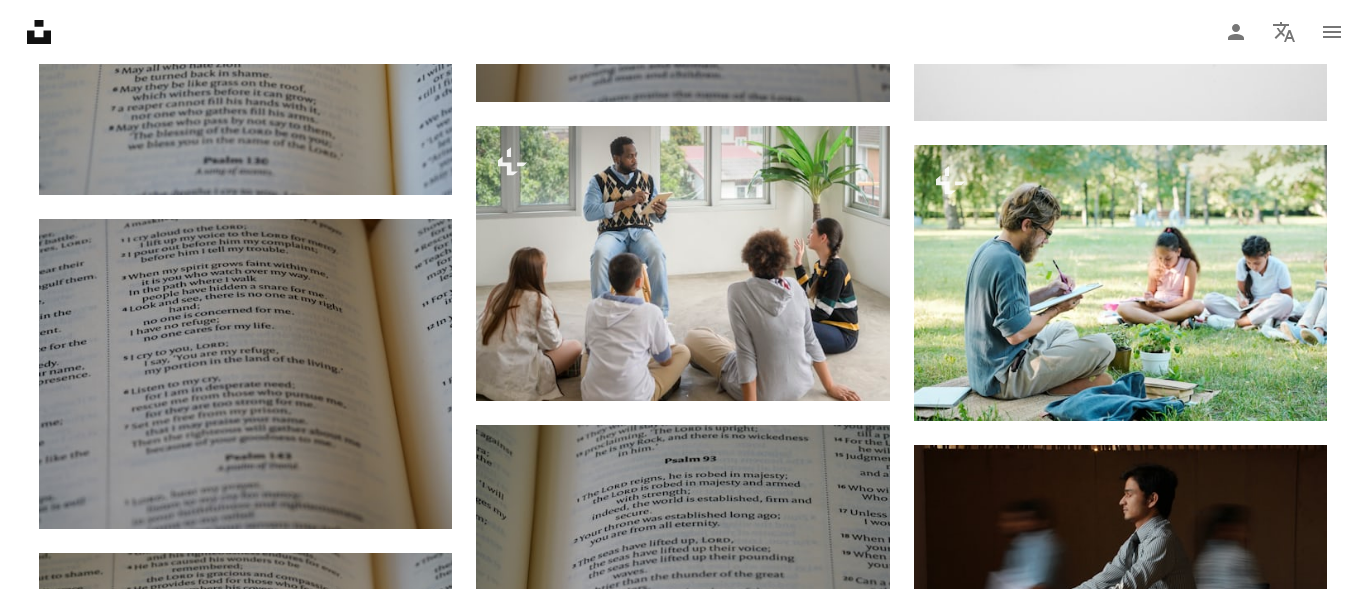 click on "An X shape Premium, ready to use images. Get unlimited access. A plus sign Members-only content added monthly A plus sign Unlimited royalty-free downloads A plus sign Illustrations  New A plus sign Enhanced legal protections yearly 66%  off monthly $12   $4 USD per month * Get  Unsplash+ * When paid annually, billed upfront  $48 Taxes where applicable. Renews automatically. Cancel anytime." at bounding box center (683, 3163) 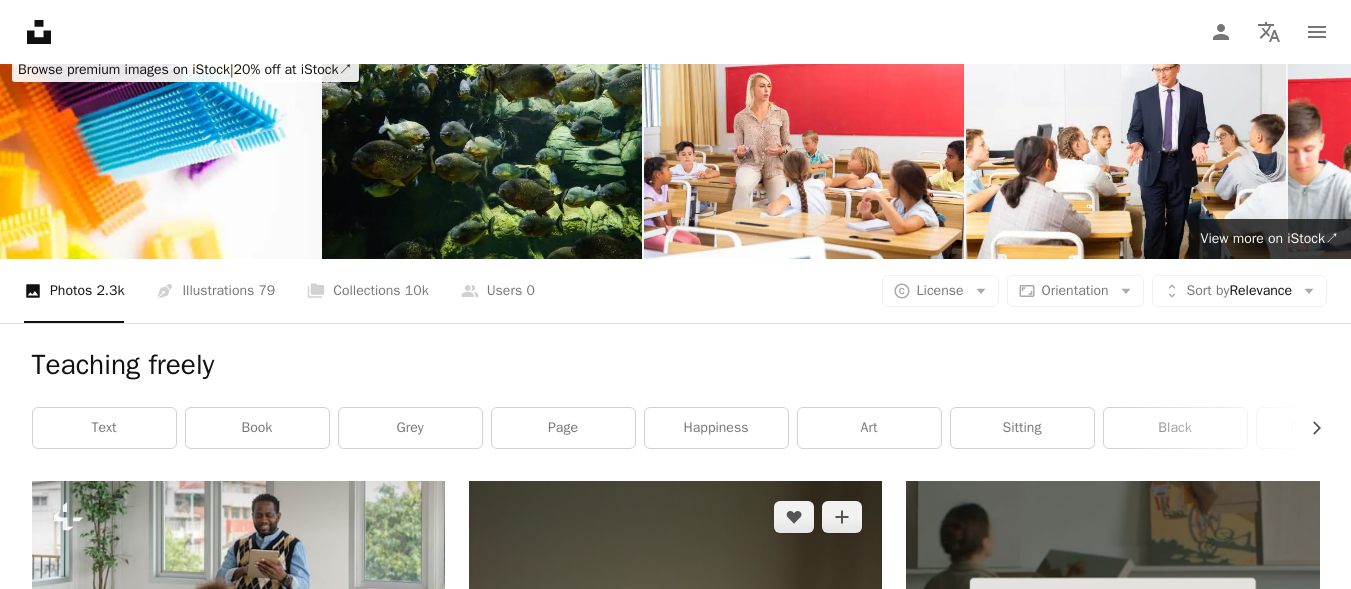 scroll, scrollTop: 0, scrollLeft: 0, axis: both 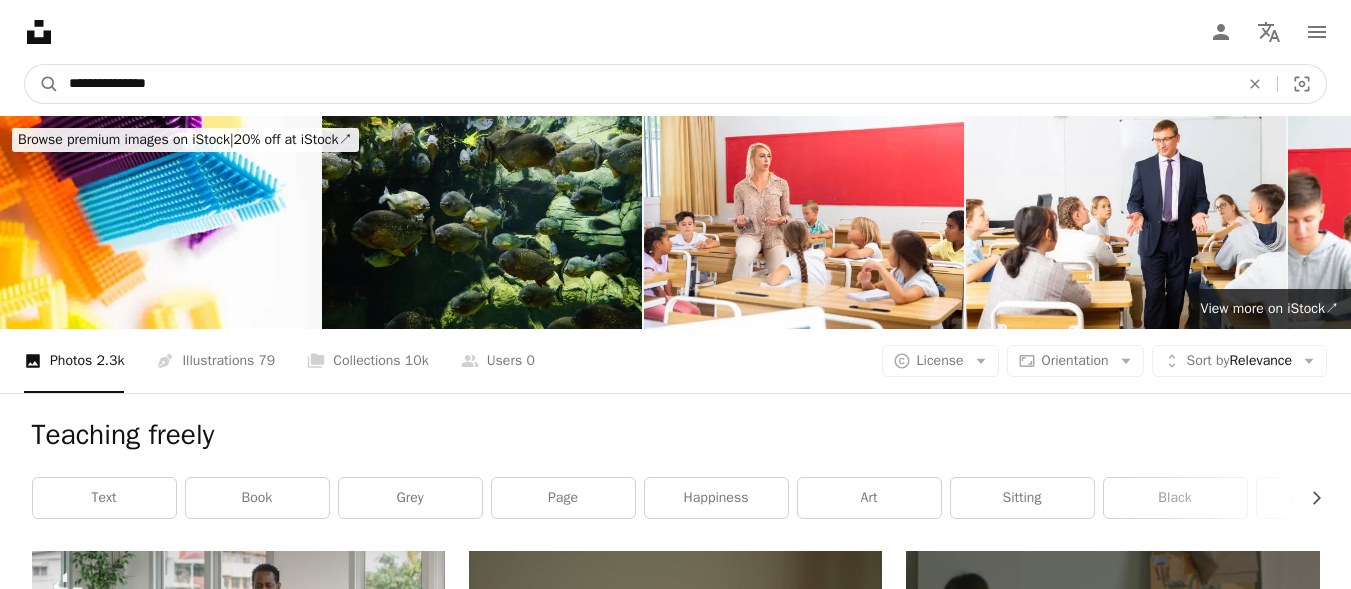 click on "**********" at bounding box center (646, 84) 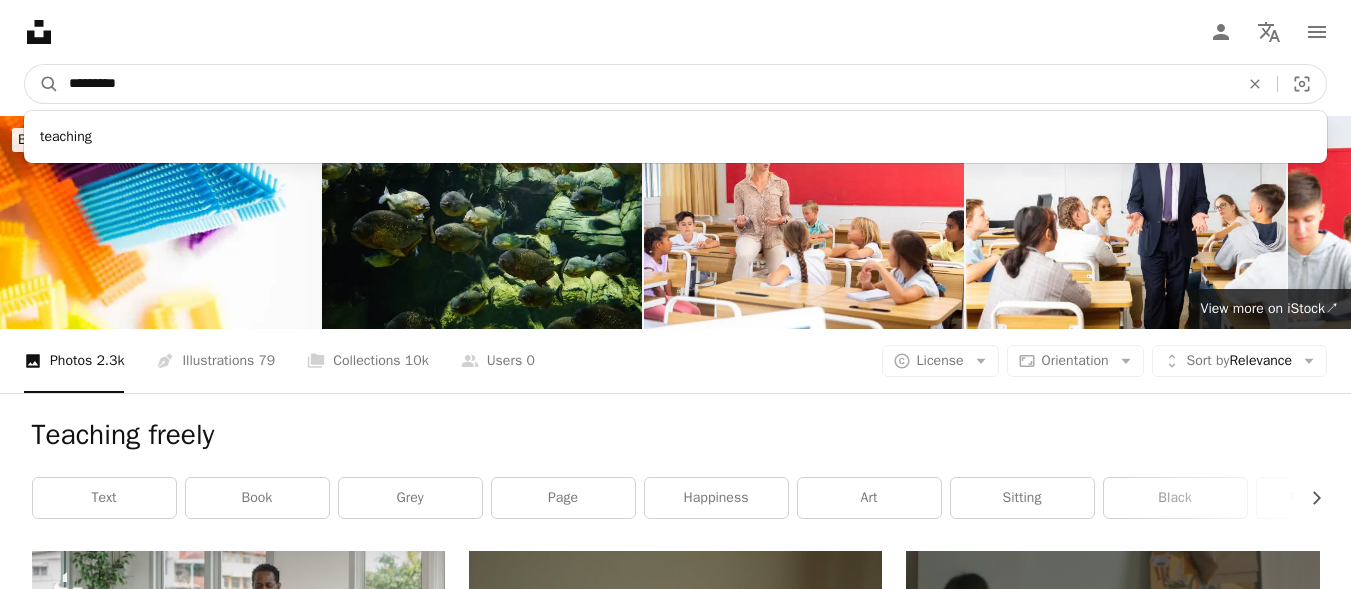 type on "********" 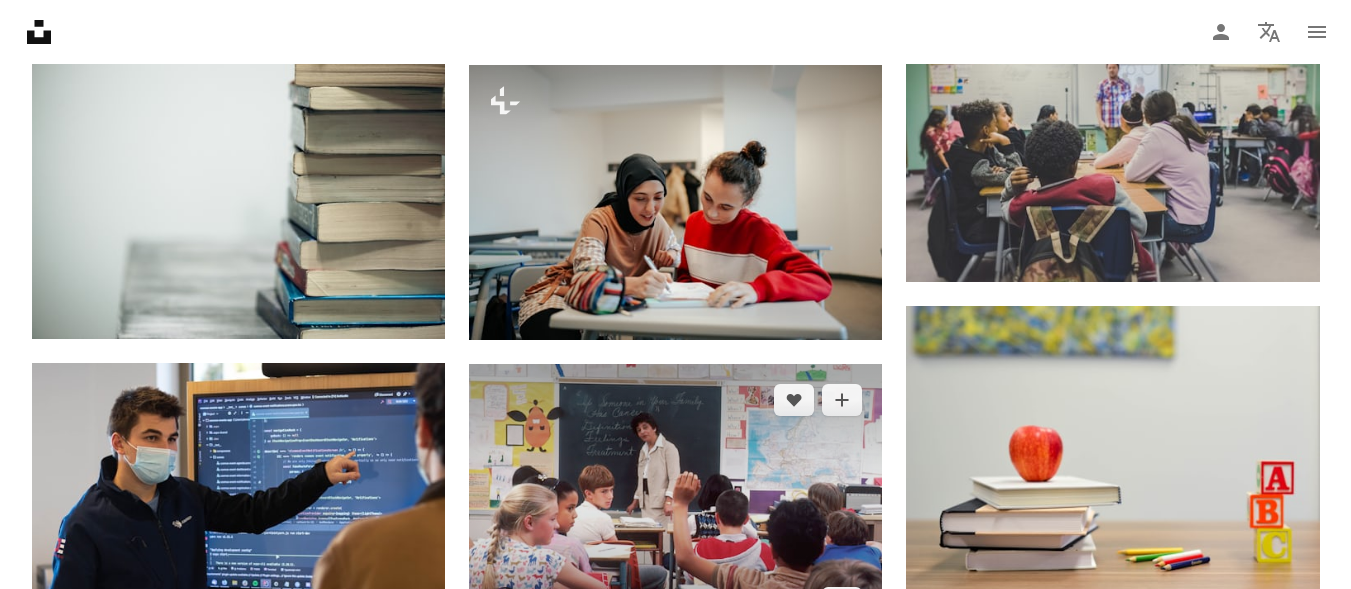 scroll, scrollTop: 1200, scrollLeft: 0, axis: vertical 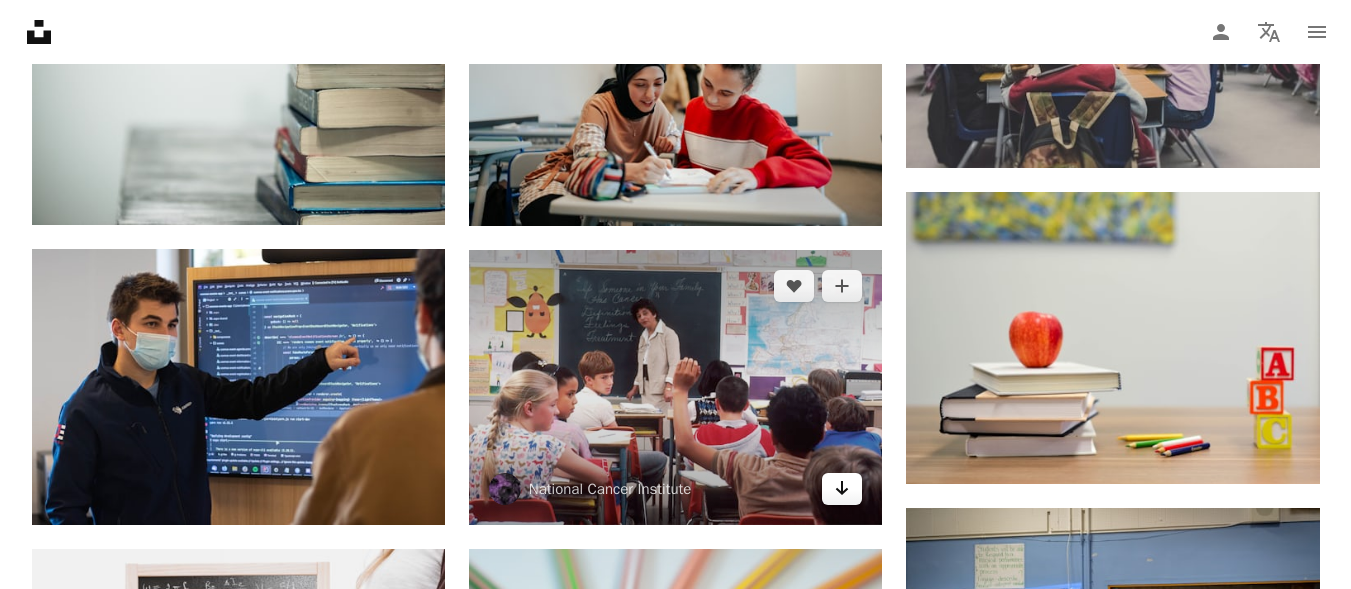 click on "Arrow pointing down" 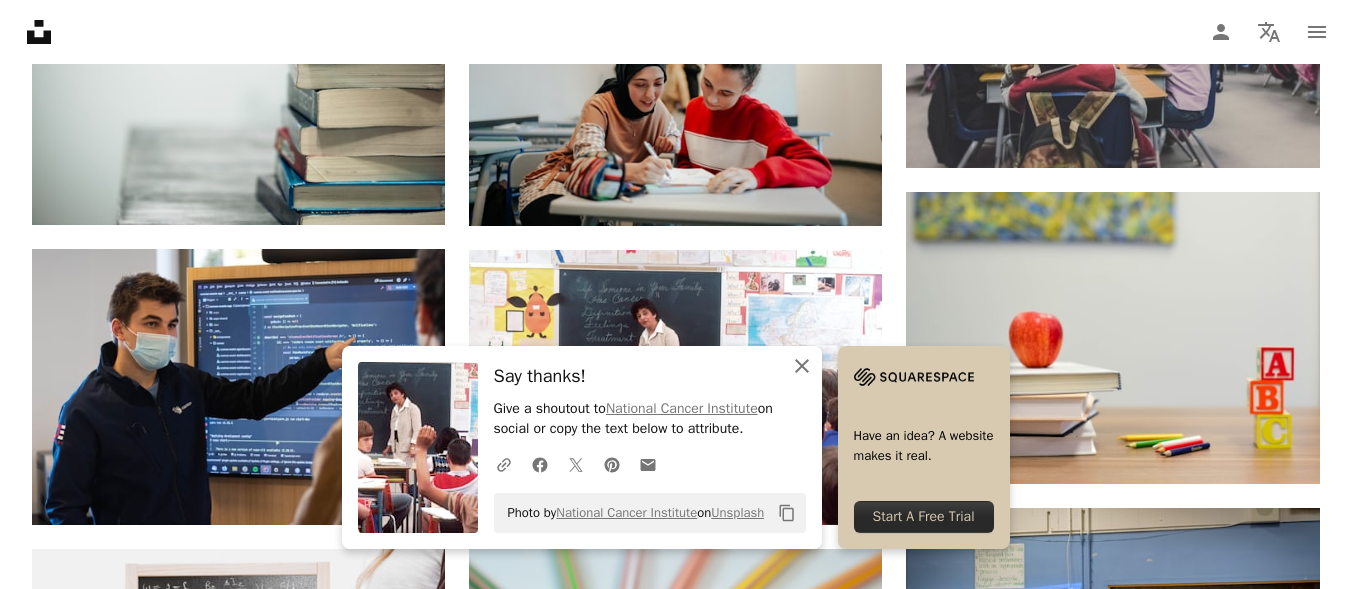 click 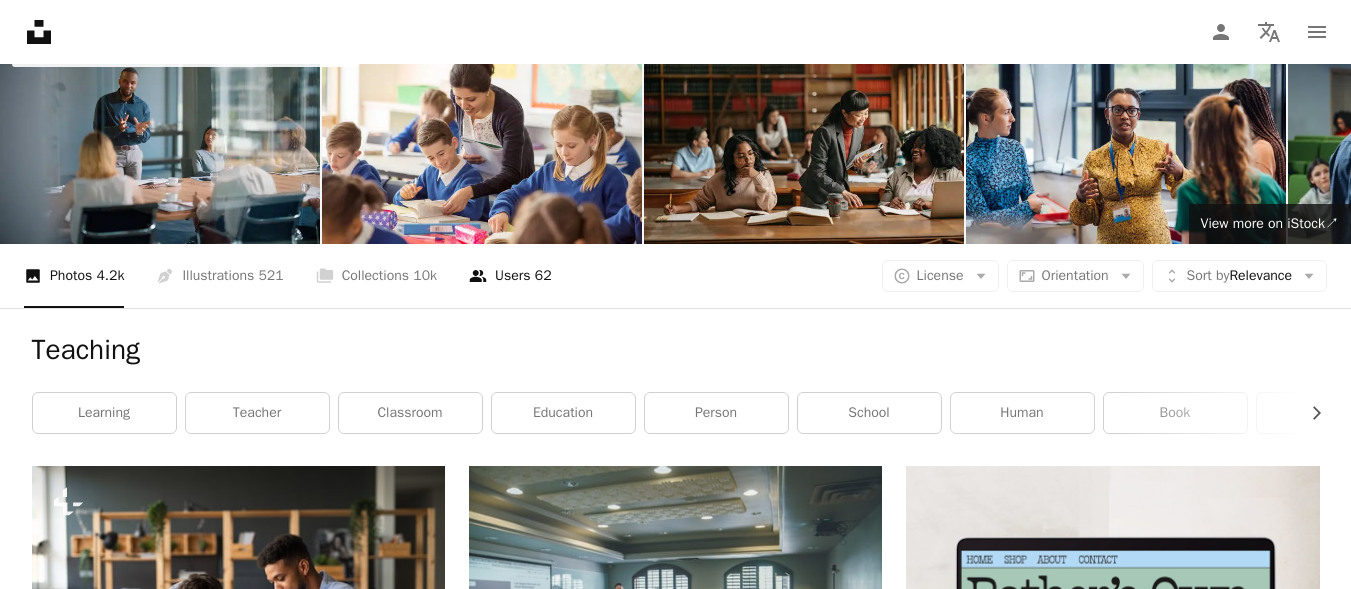 scroll, scrollTop: 0, scrollLeft: 0, axis: both 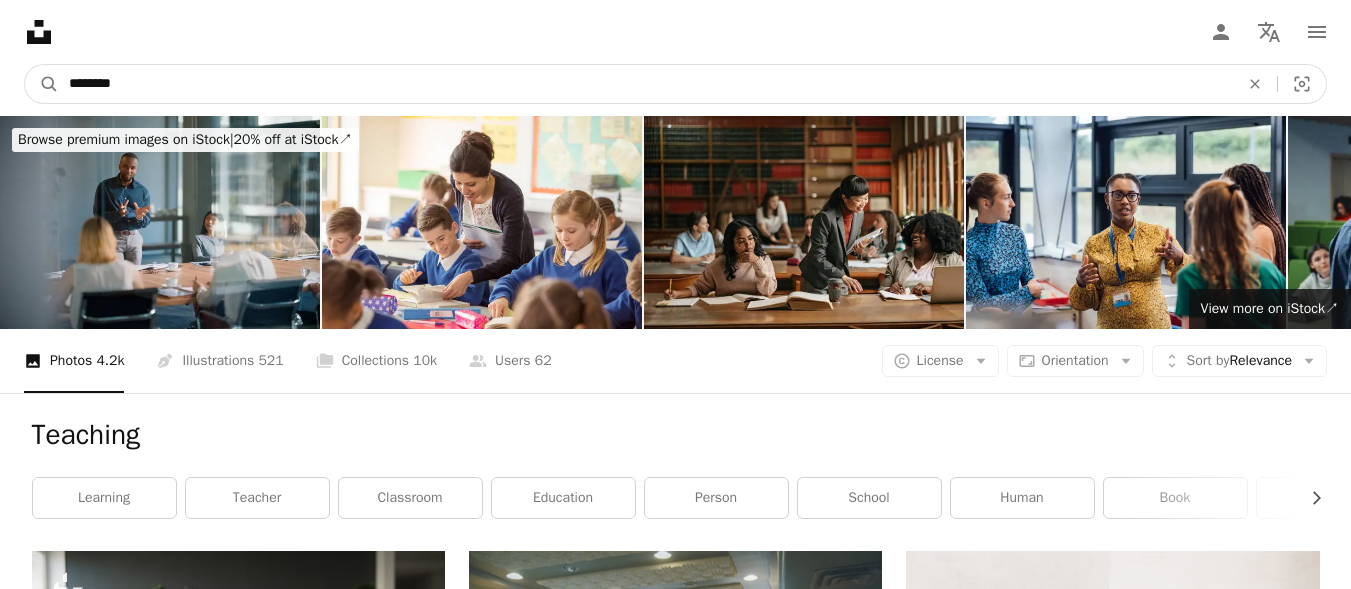 click on "********" at bounding box center (646, 84) 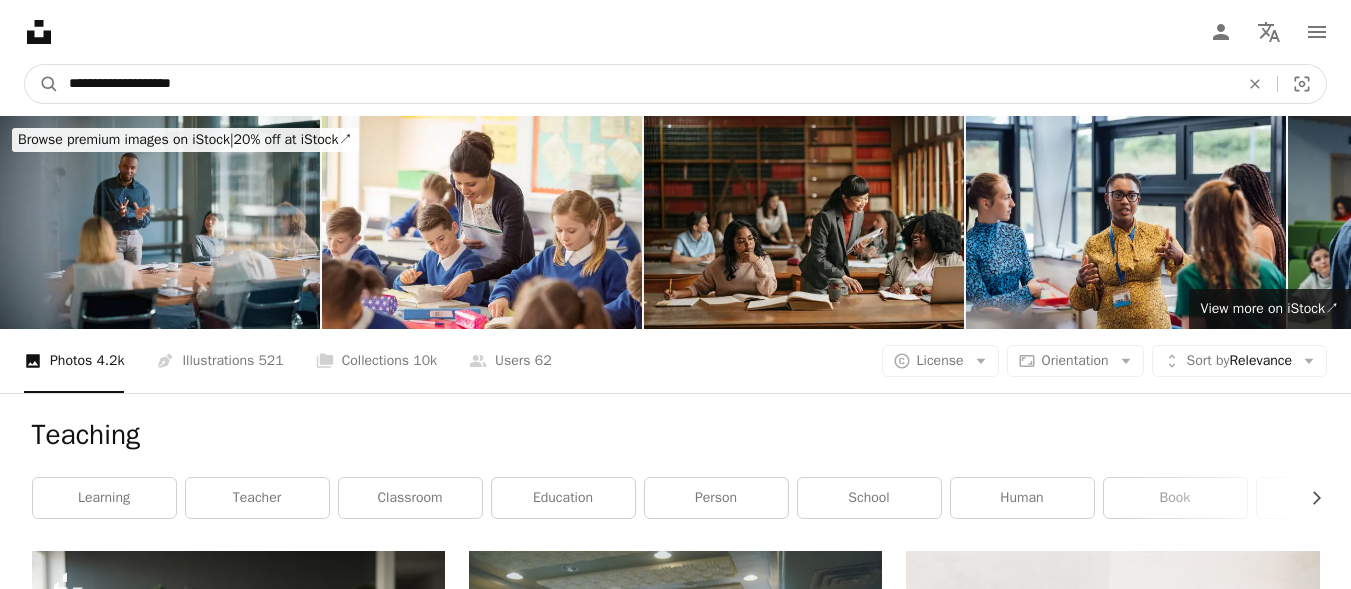 type on "**********" 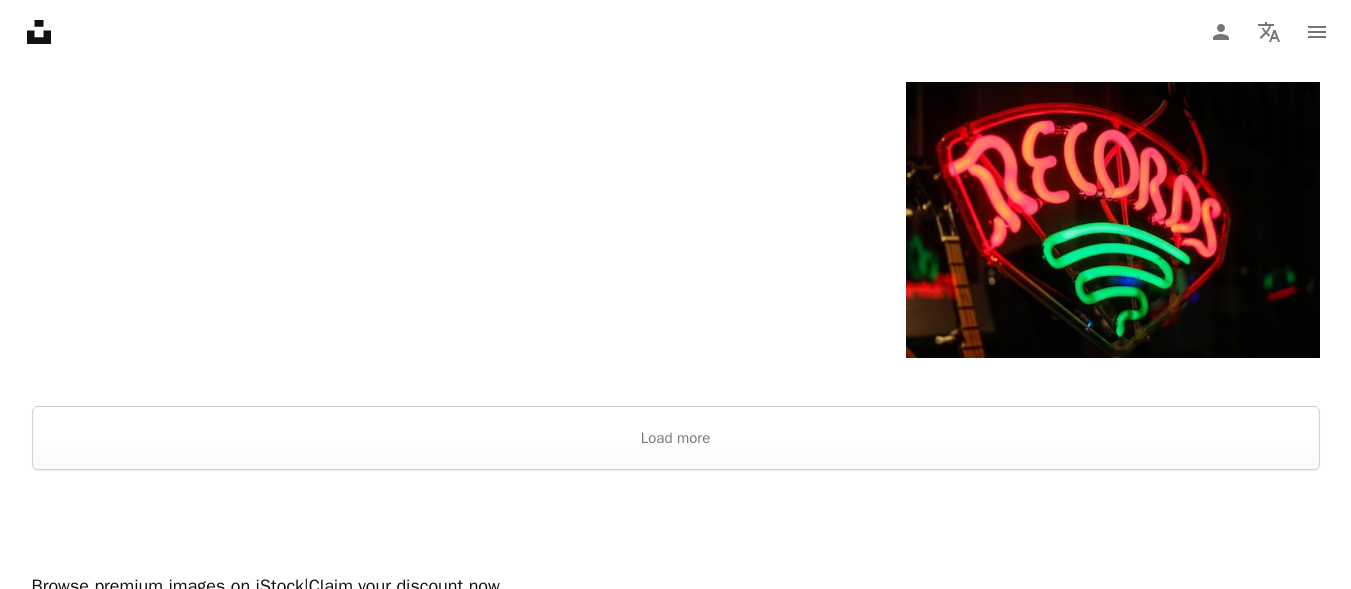 scroll, scrollTop: 3500, scrollLeft: 0, axis: vertical 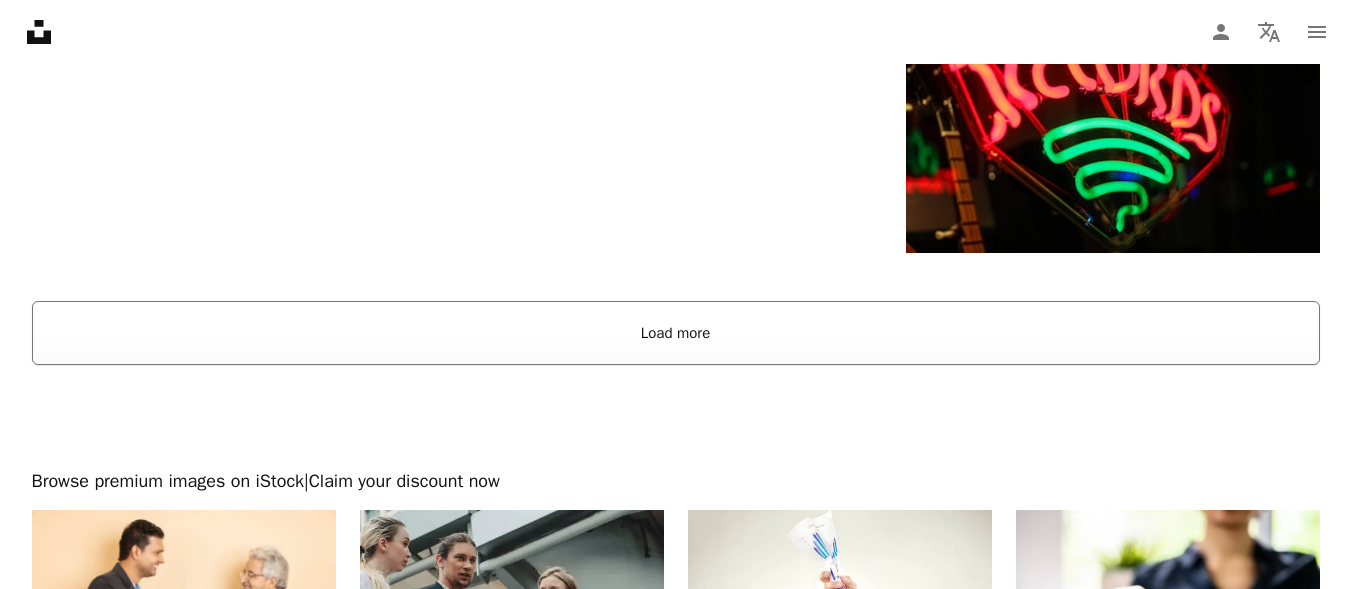 click on "Load more" at bounding box center [676, 333] 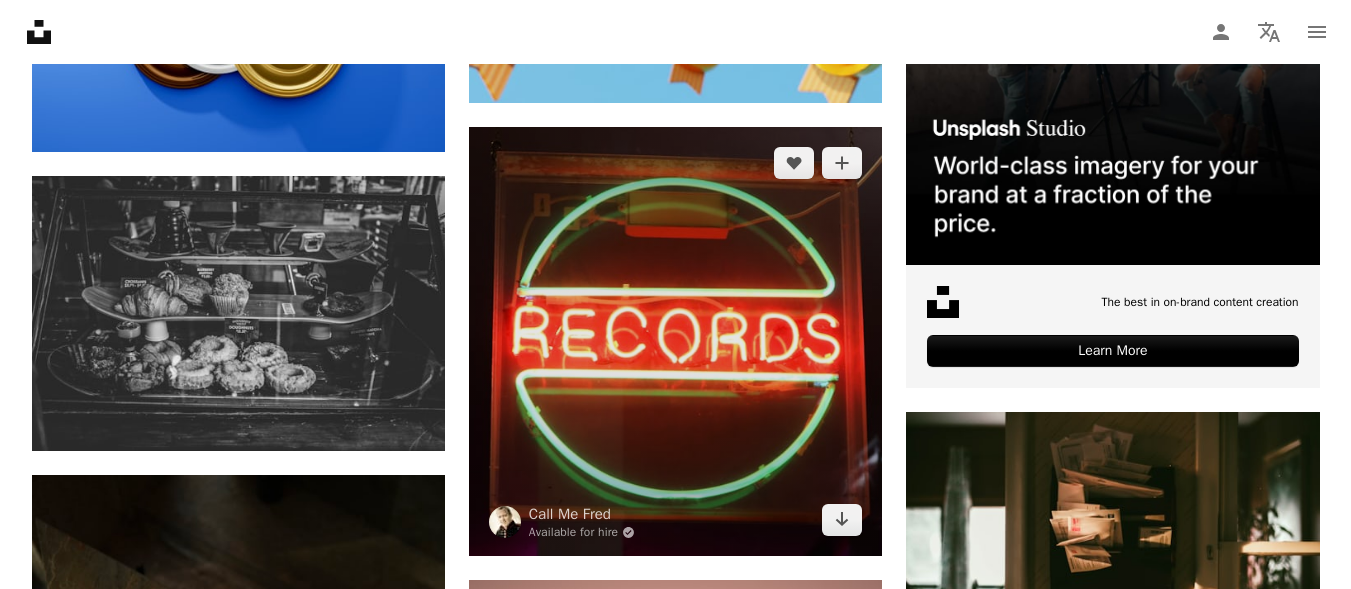 scroll, scrollTop: 8000, scrollLeft: 0, axis: vertical 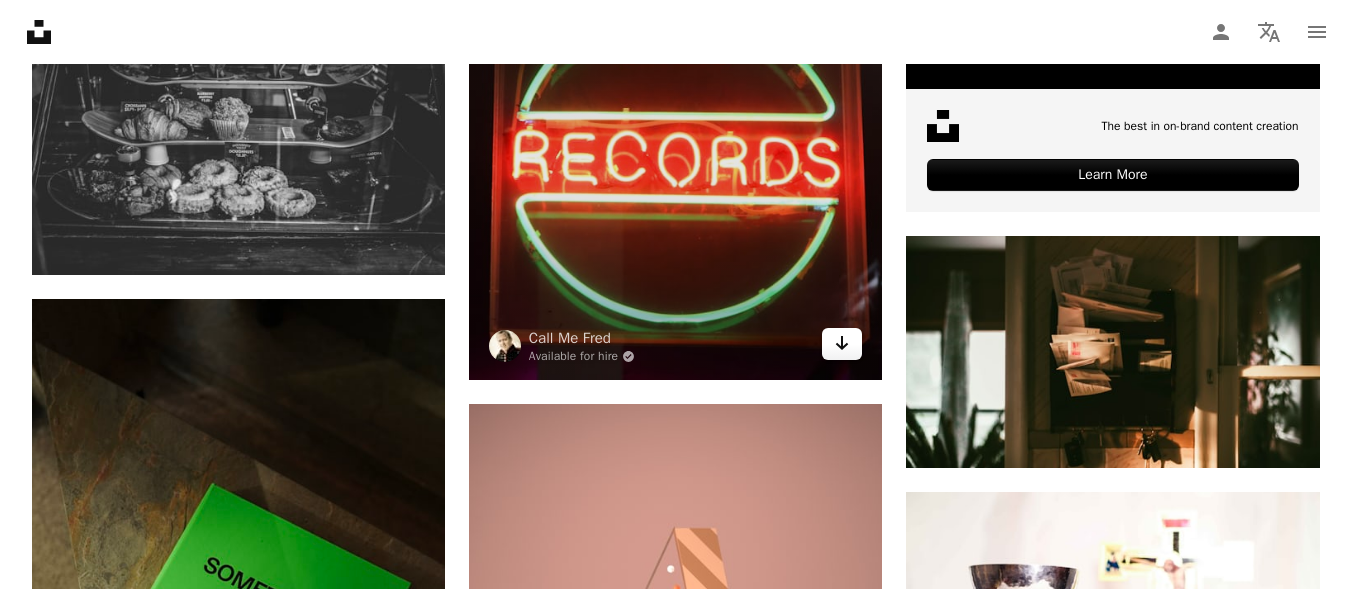 click on "Arrow pointing down" at bounding box center [842, 344] 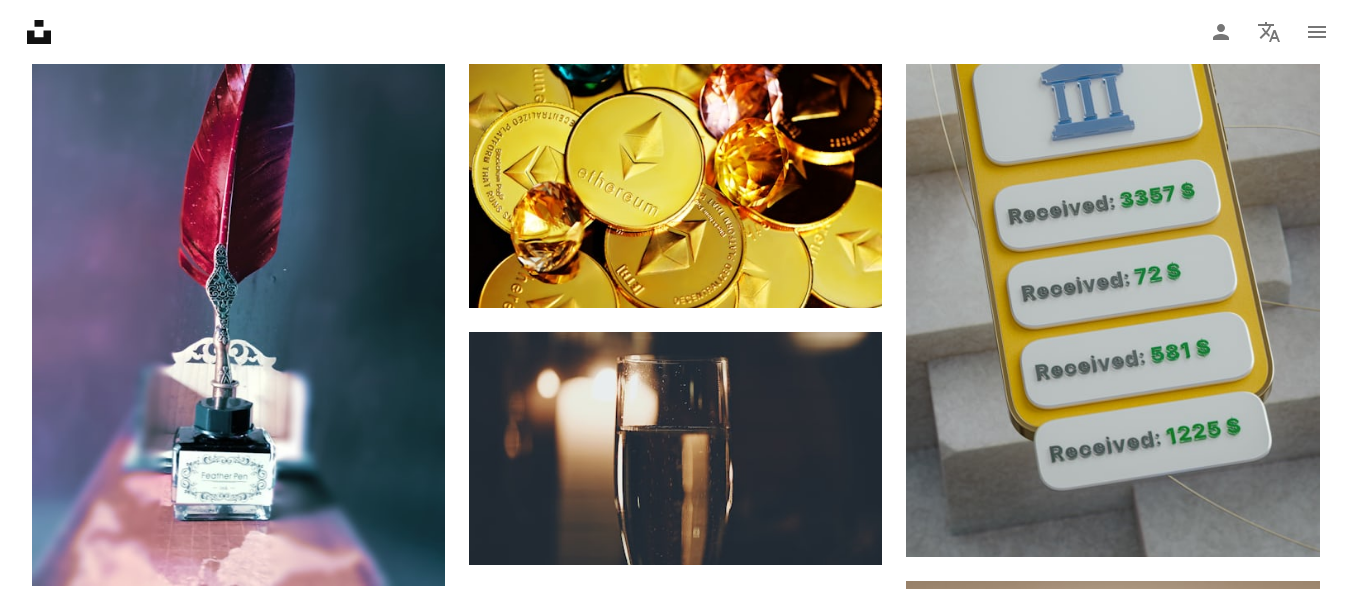 scroll, scrollTop: 6100, scrollLeft: 0, axis: vertical 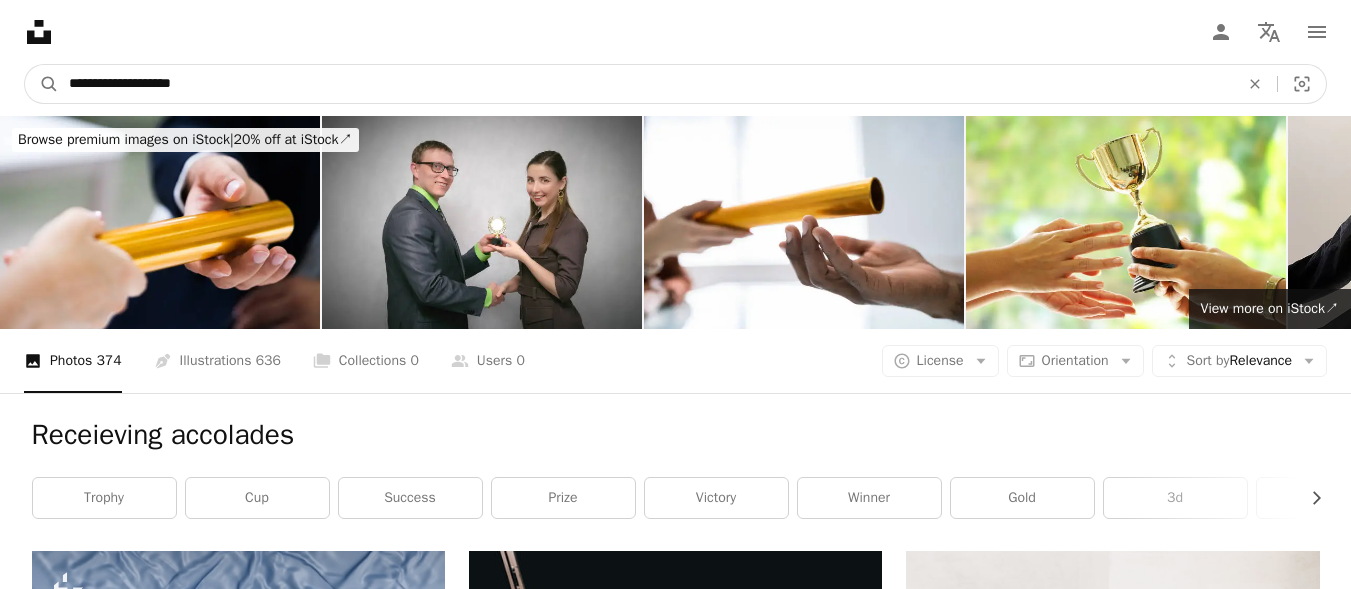drag, startPoint x: 270, startPoint y: 89, endPoint x: 11, endPoint y: 71, distance: 259.62473 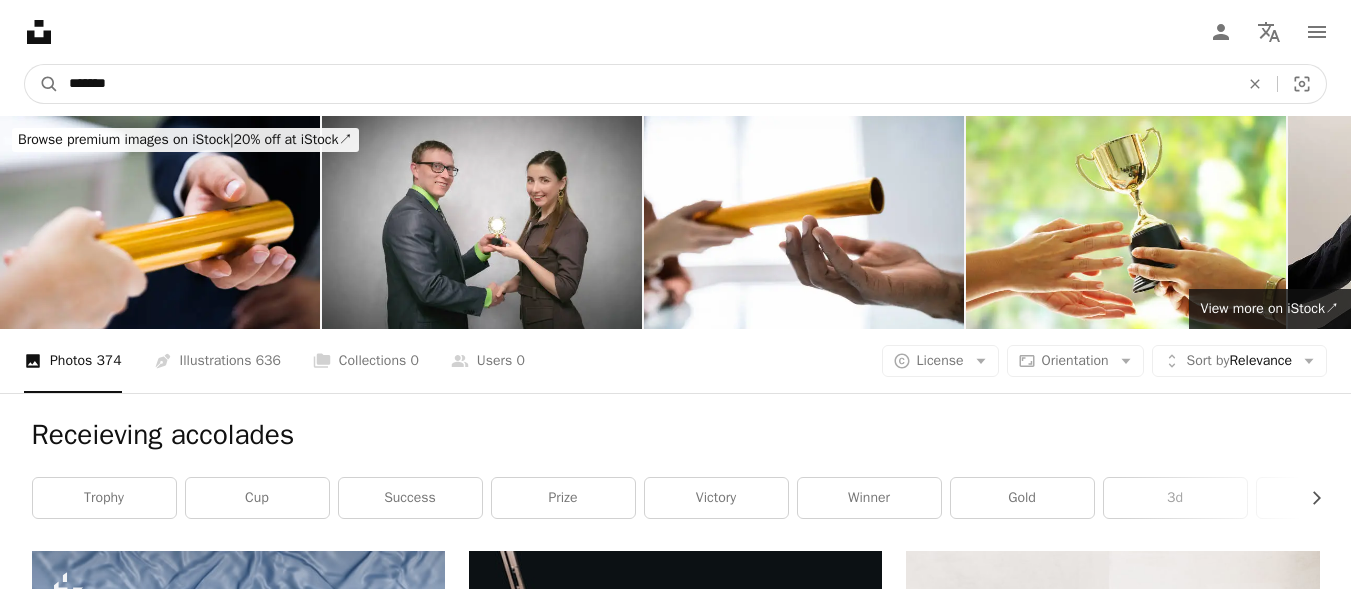 type on "********" 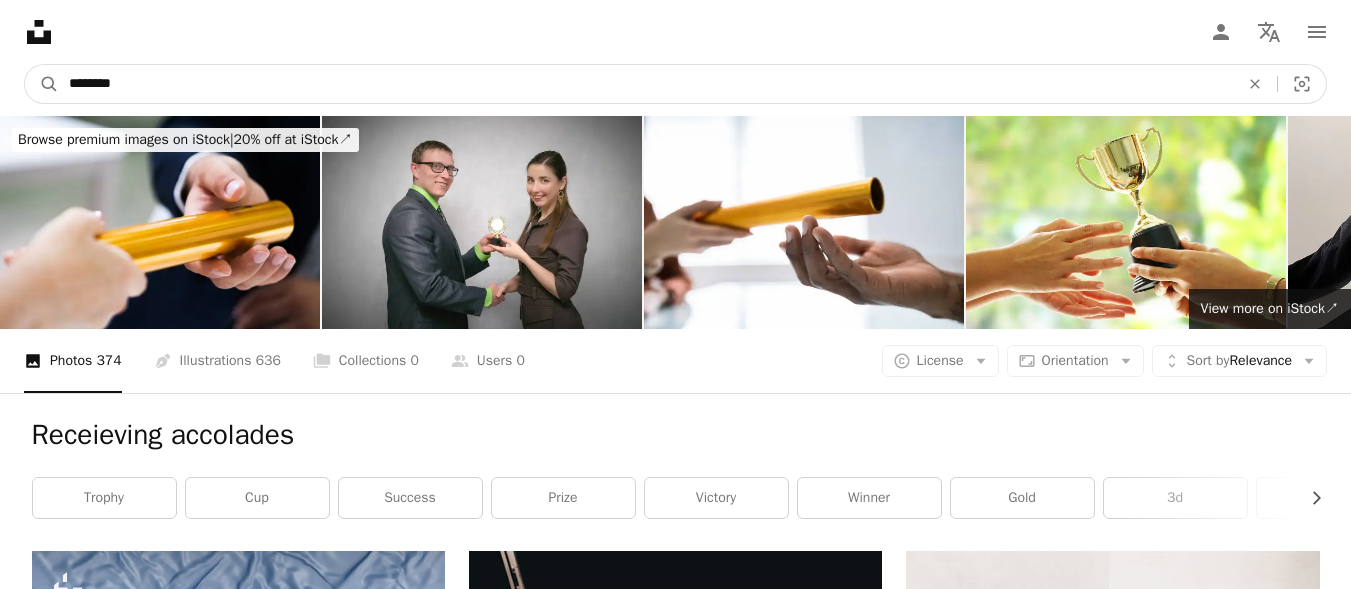 click on "A magnifying glass" at bounding box center [42, 84] 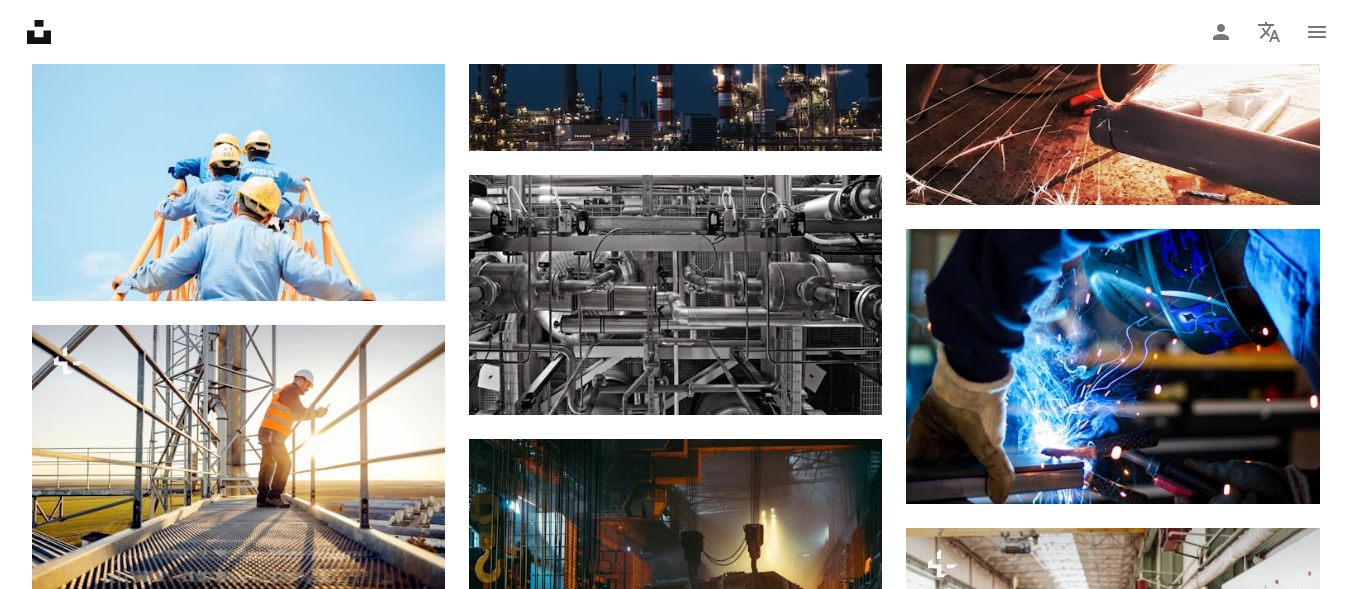 scroll, scrollTop: 1700, scrollLeft: 0, axis: vertical 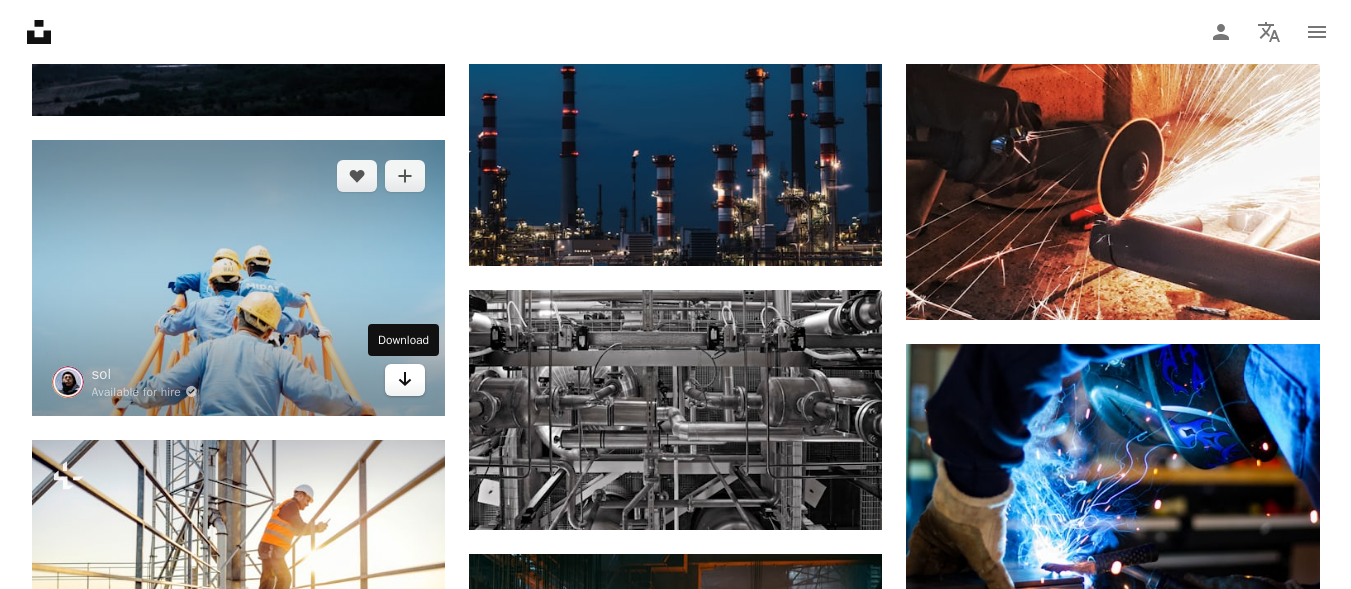 click on "Arrow pointing down" at bounding box center (405, 380) 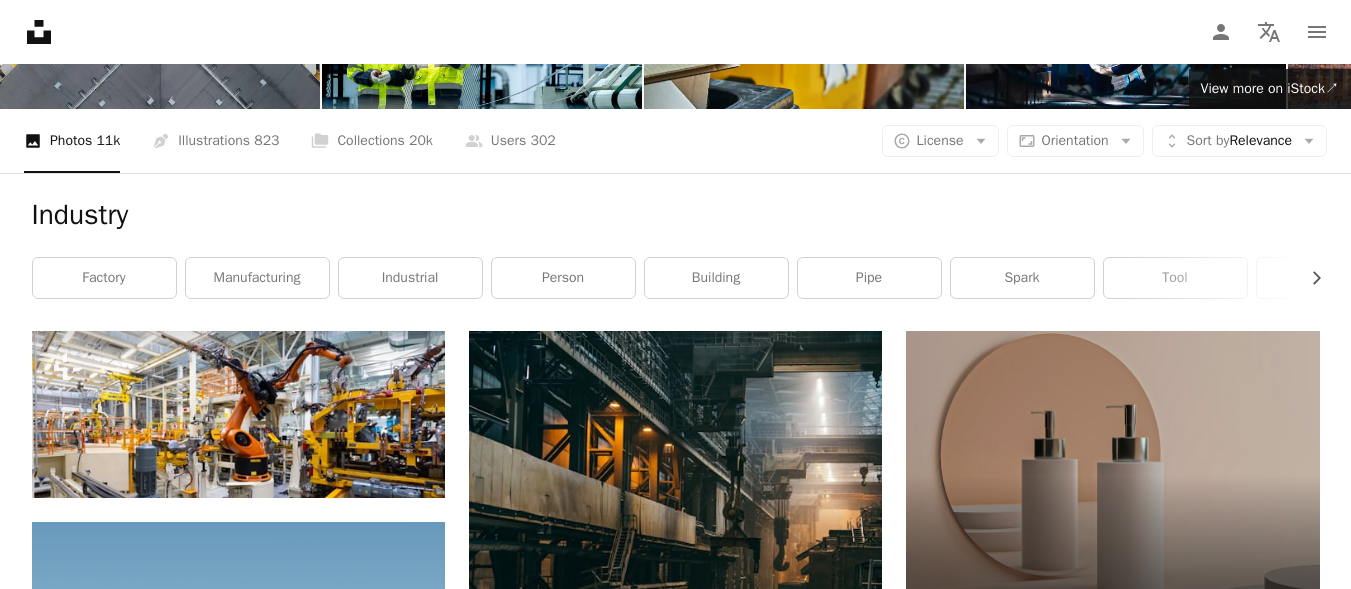 scroll, scrollTop: 0, scrollLeft: 0, axis: both 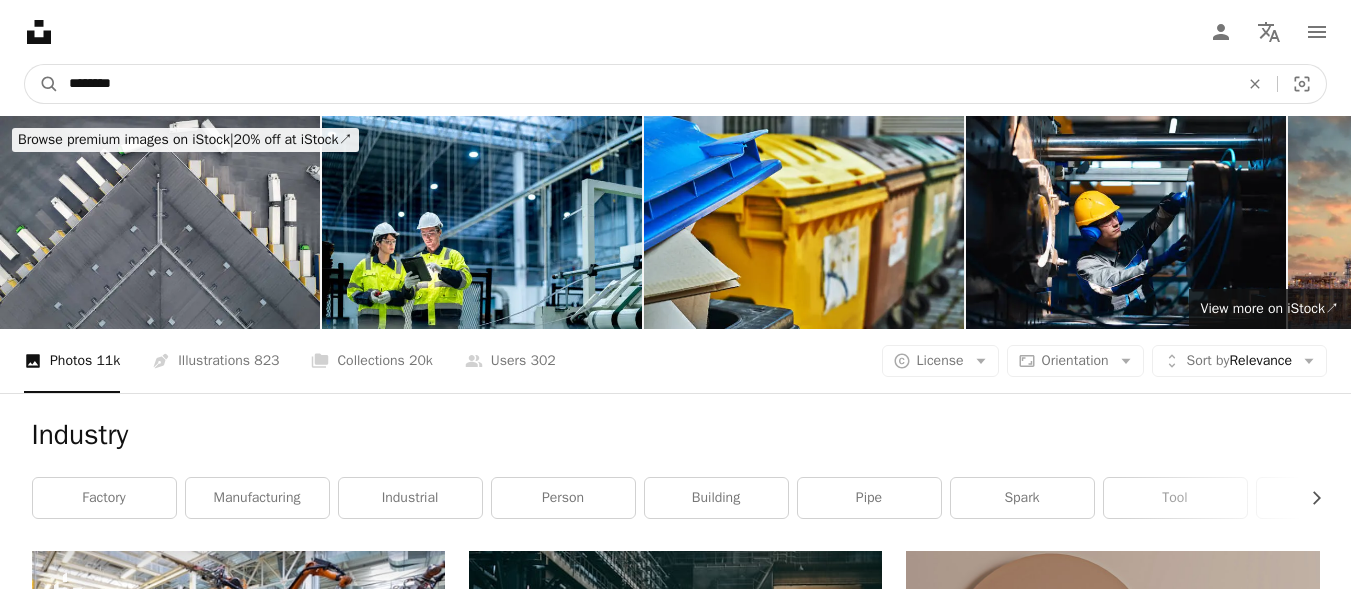 drag, startPoint x: 333, startPoint y: 91, endPoint x: 13, endPoint y: 98, distance: 320.07654 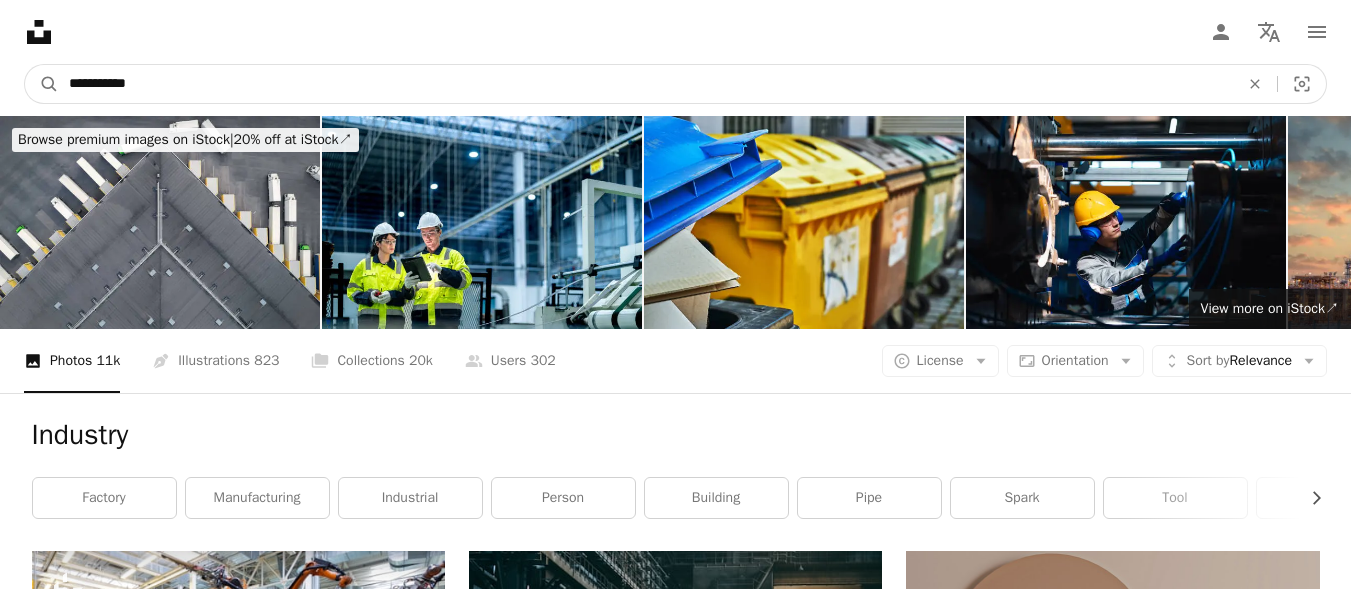 type on "**********" 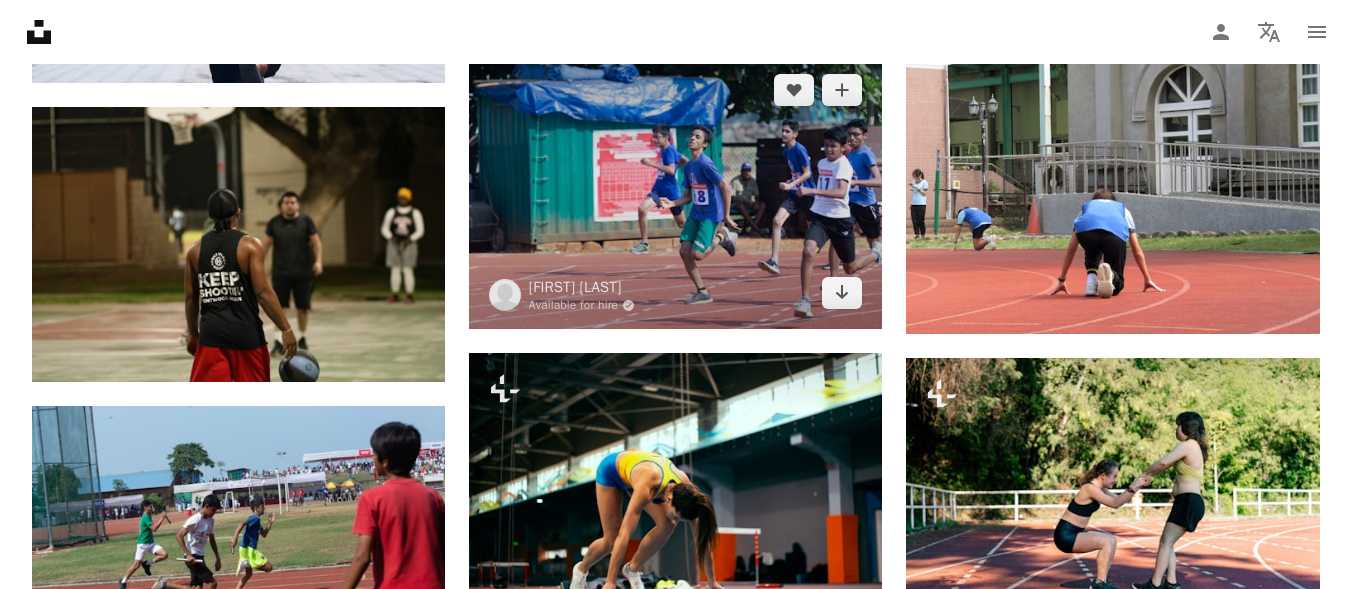 scroll, scrollTop: 1400, scrollLeft: 0, axis: vertical 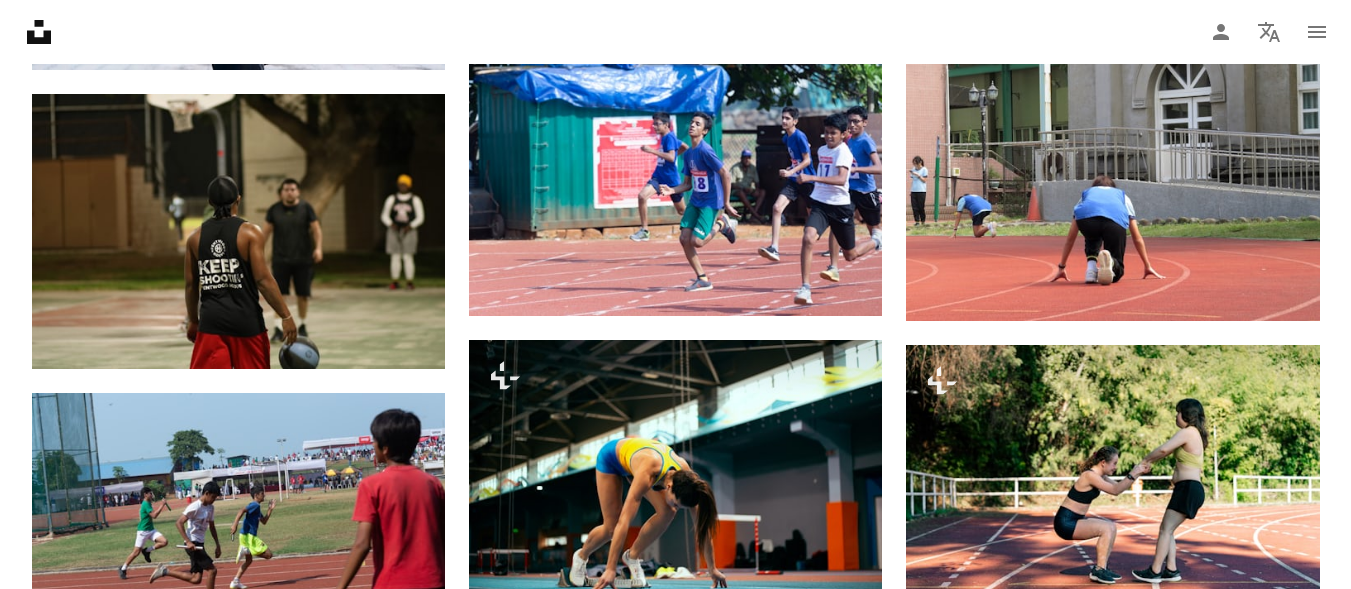 click on "Plus sign for Unsplash+ A heart A plus sign Getty Images For Unsplash+ A lock Download Plus sign for Unsplash+ A heart A plus sign [FIRST] For Unsplash+ A lock Download A heart A plus sign Masjid MABA Arrow pointing down A heart A plus sign [FIRST] [LAST] Available for hire A checkmark inside of a circle Arrow pointing down A heart A plus sign [FIRST] [LAST] Available for hire A checkmark inside of a circle Arrow pointing down A heart A plus sign [FIRST] [LAST] Available for hire A checkmark inside of a circle Arrow pointing down Plus sign for Unsplash+ A heart A plus sign Getty Images For Unsplash+ A lock Download A heart A plus sign [FIRST] [LAST] Available for hire A checkmark inside of a circle Arrow pointing down A heart A plus sign For" at bounding box center [676, 484] 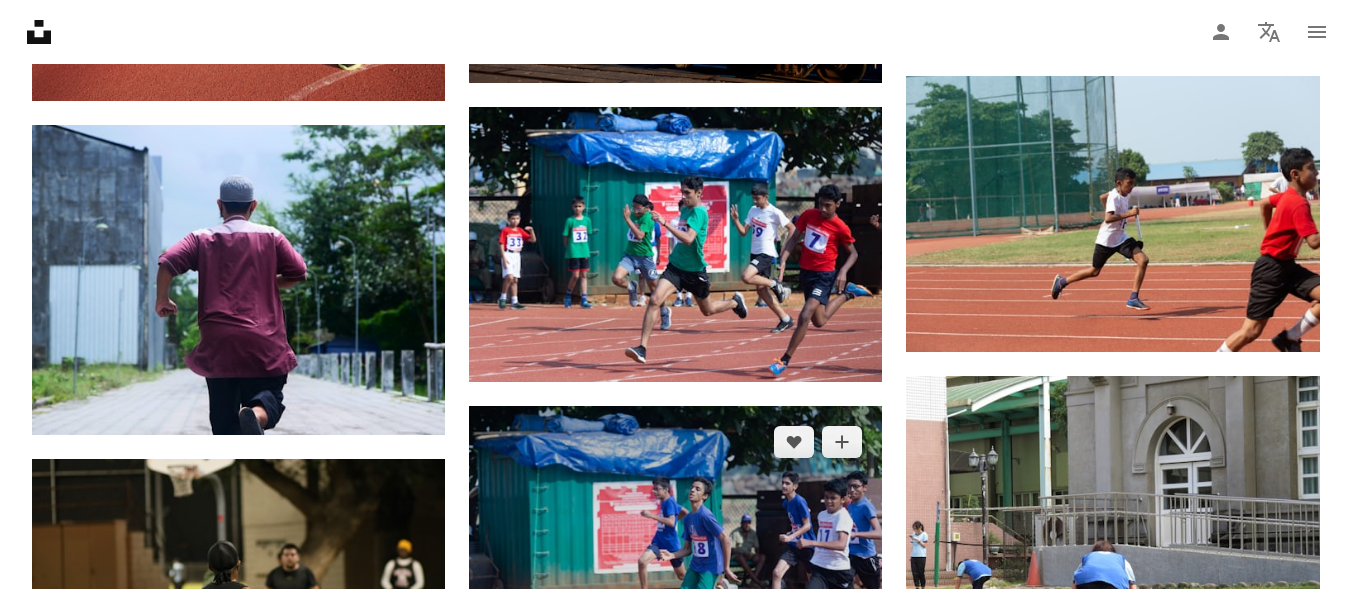 scroll, scrollTop: 1000, scrollLeft: 0, axis: vertical 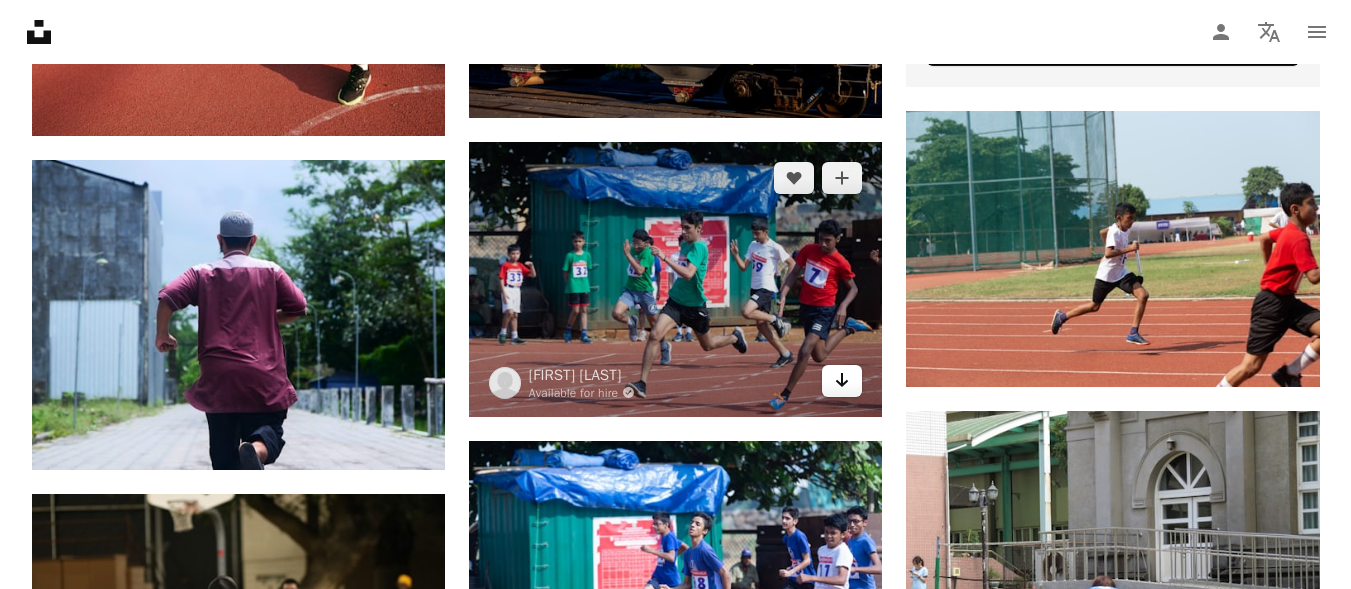 click on "Arrow pointing down" at bounding box center [842, 381] 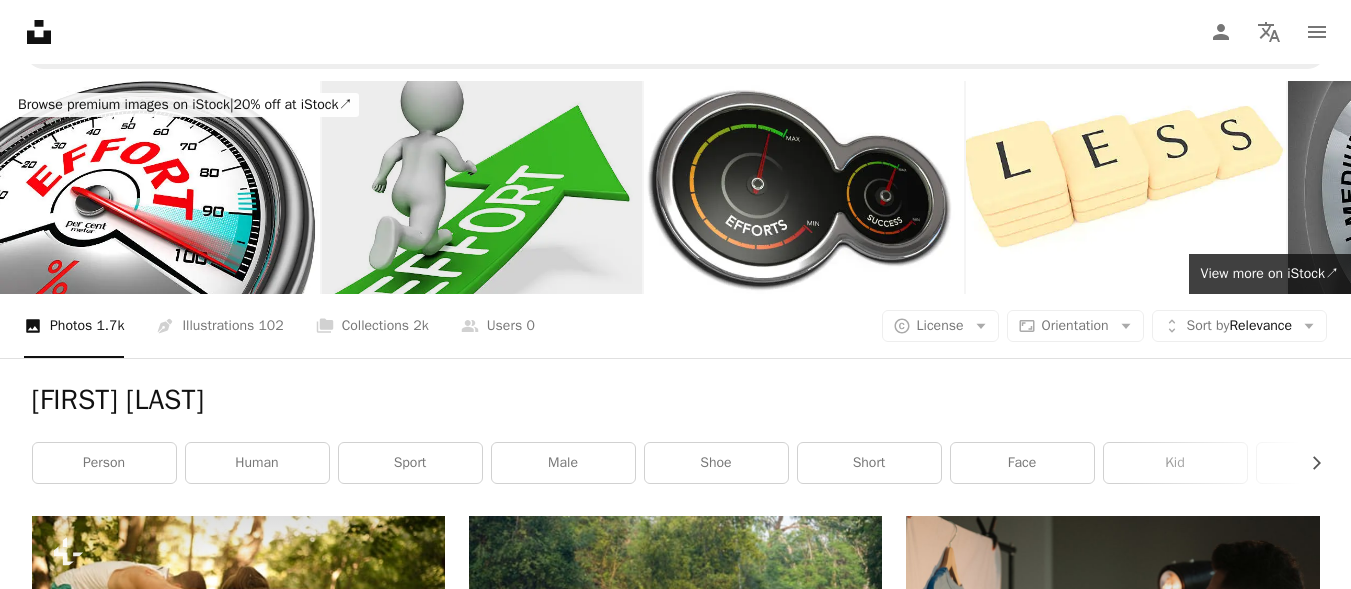 scroll, scrollTop: 0, scrollLeft: 0, axis: both 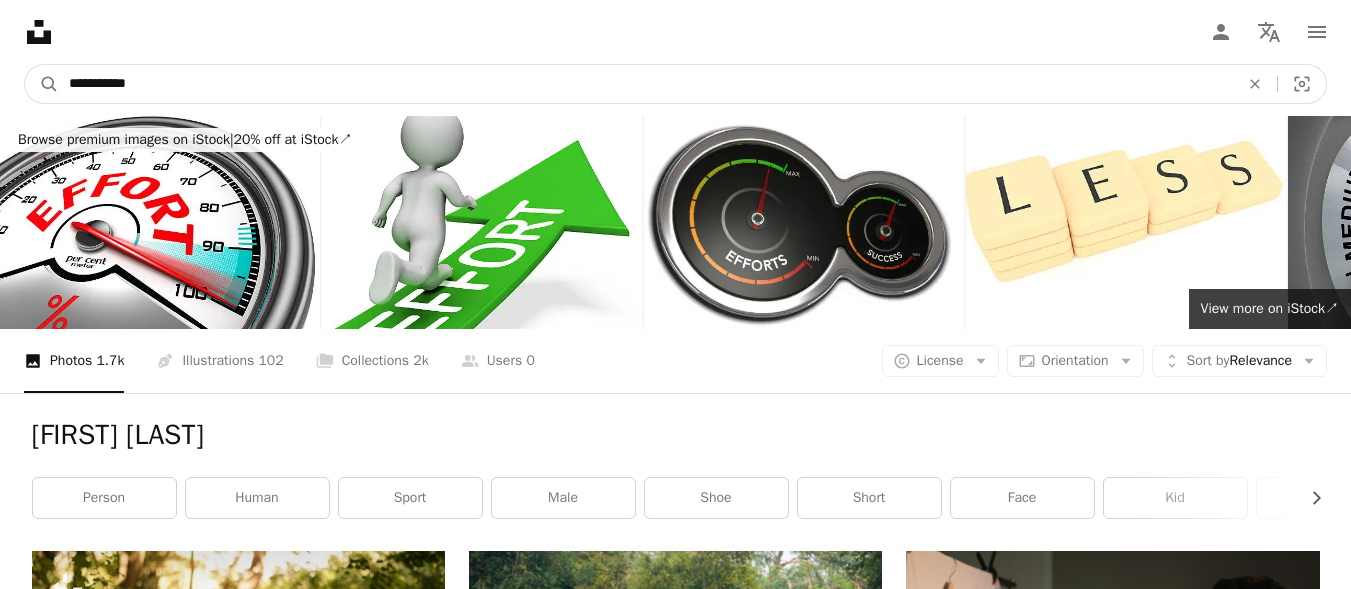 drag, startPoint x: 178, startPoint y: 85, endPoint x: 0, endPoint y: 97, distance: 178.40404 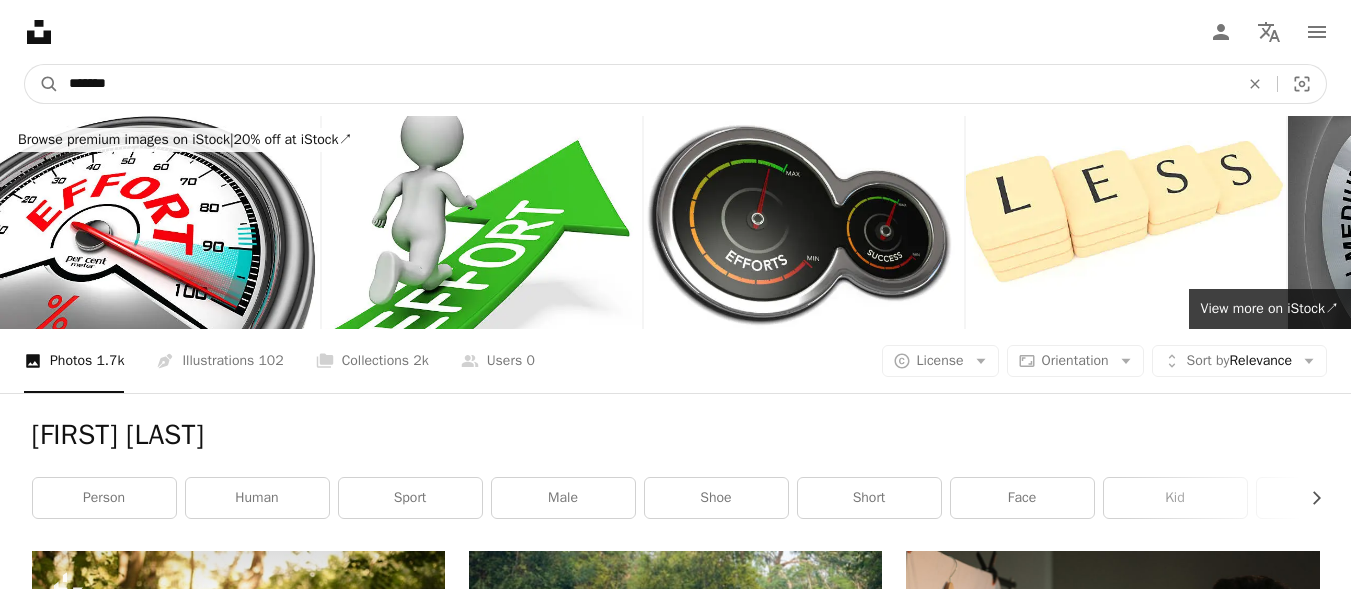type on "*******" 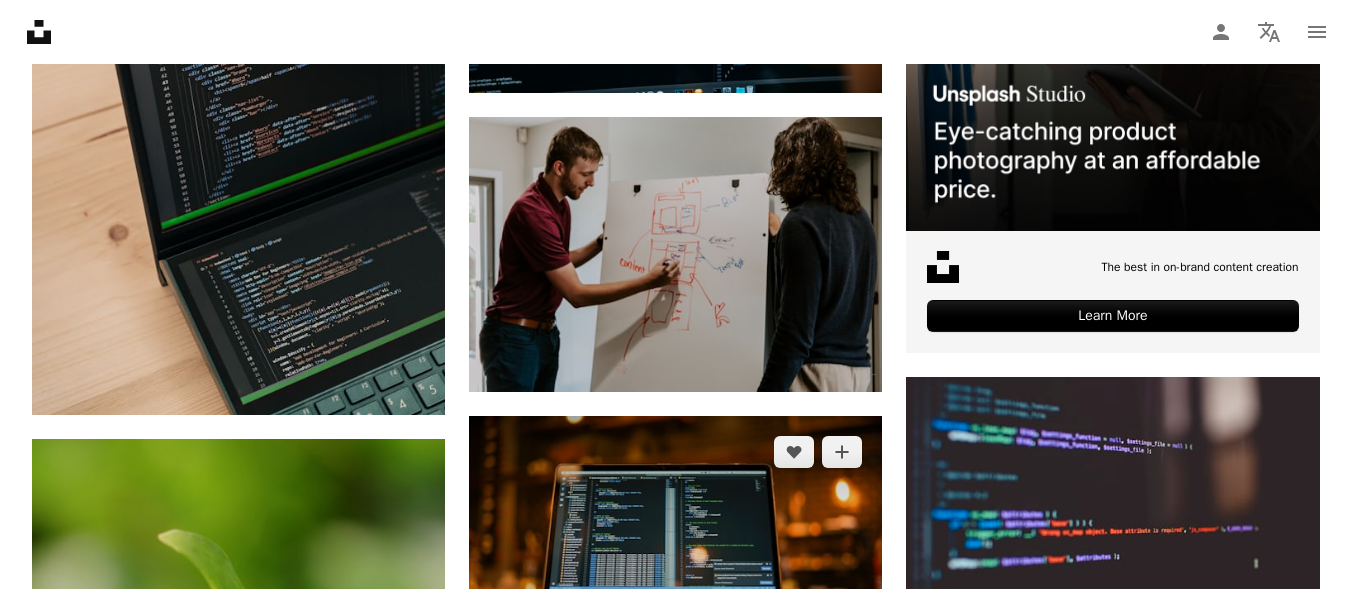 scroll, scrollTop: 700, scrollLeft: 0, axis: vertical 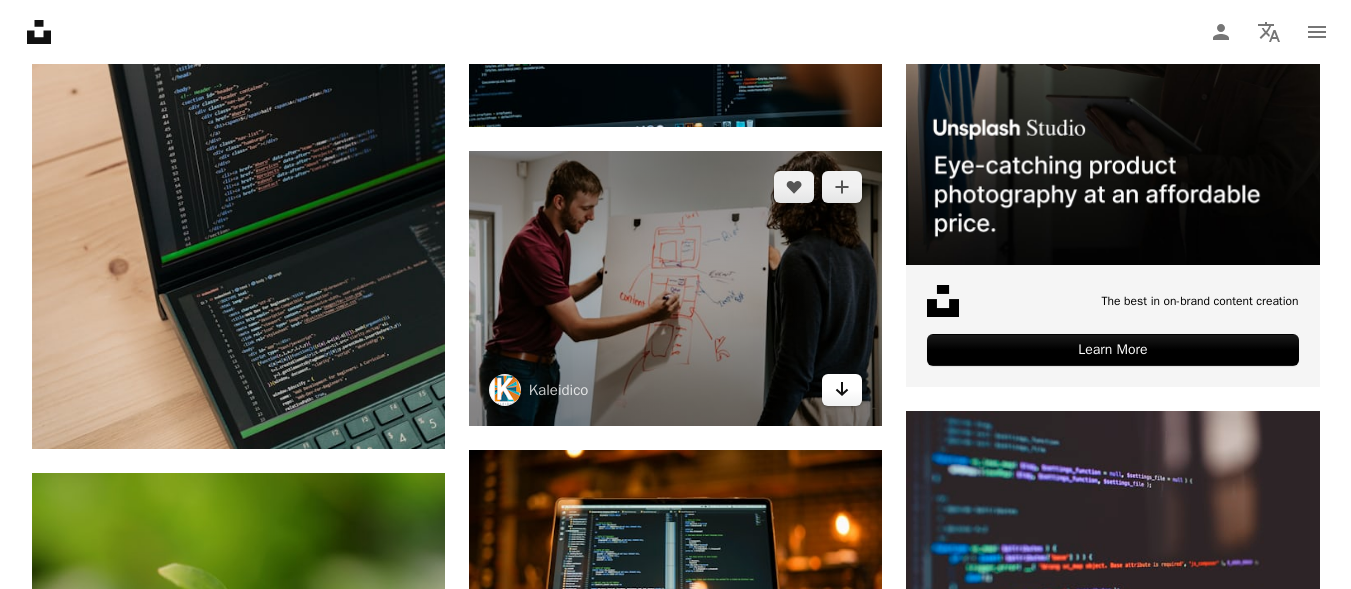 click on "Arrow pointing down" 